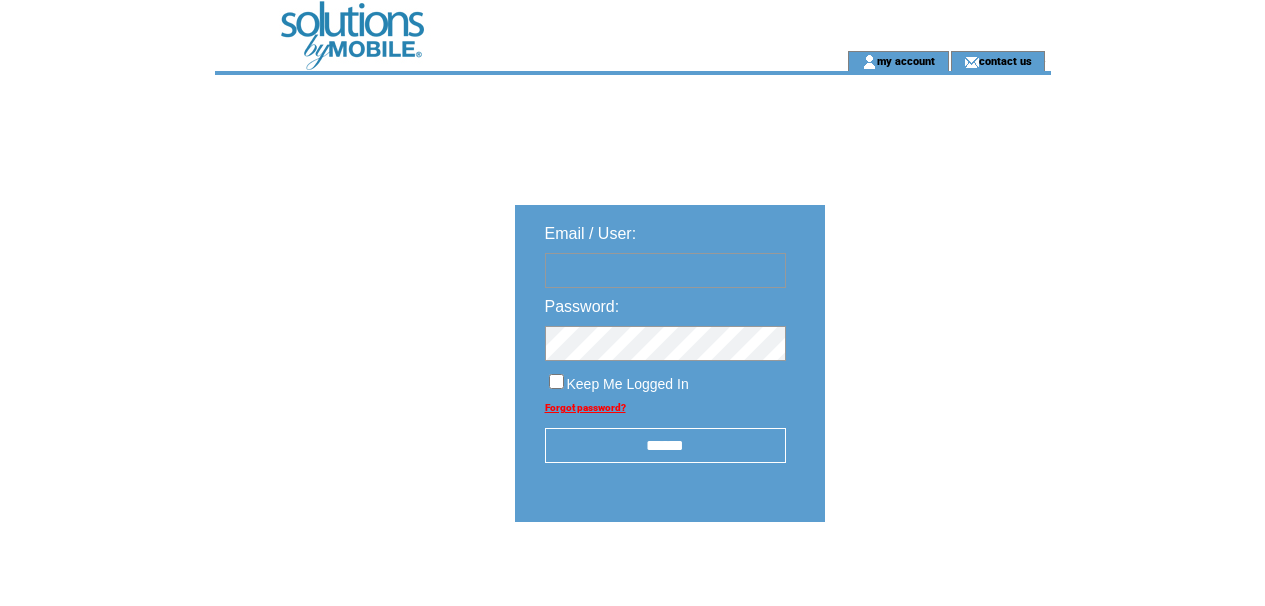 scroll, scrollTop: 0, scrollLeft: 0, axis: both 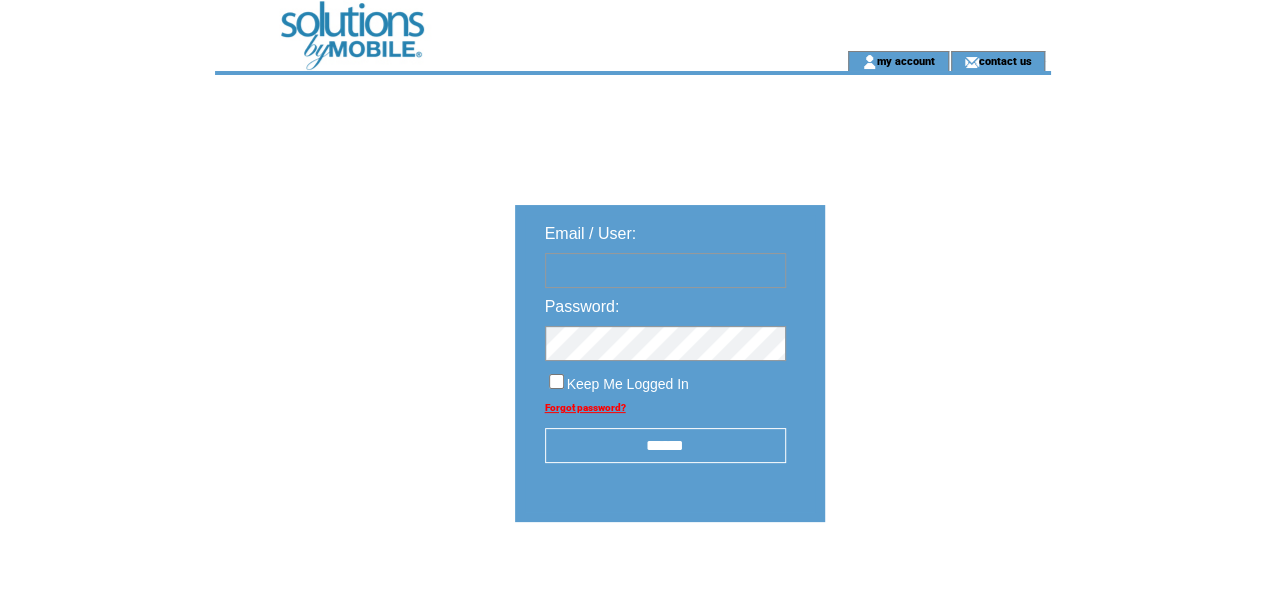type on "********" 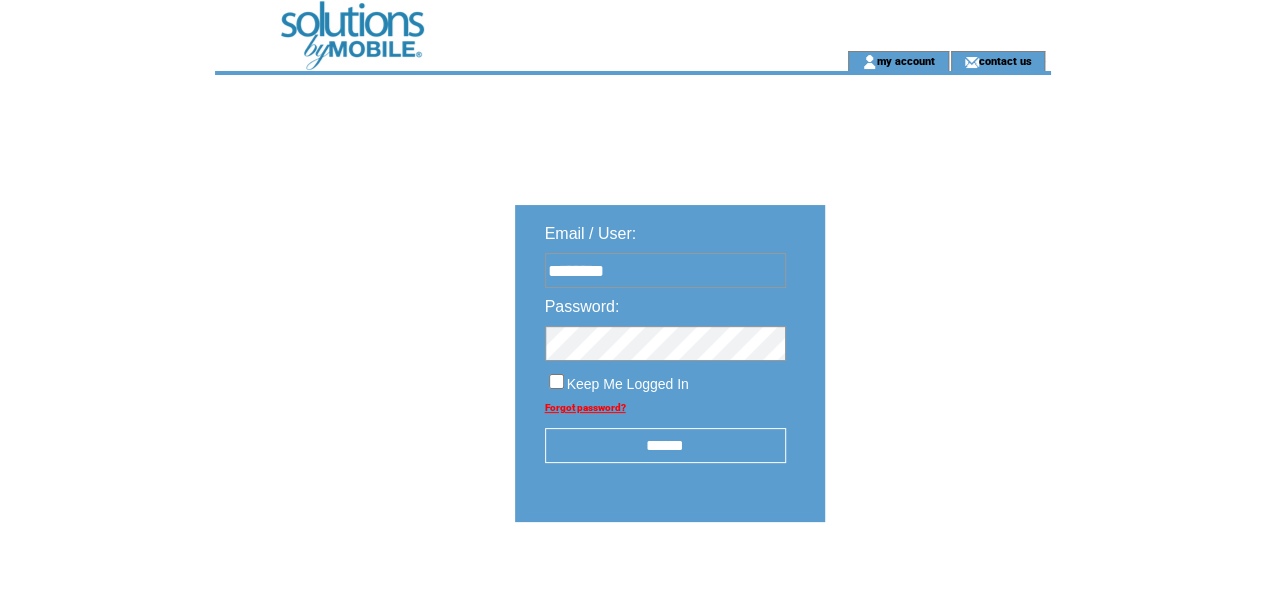 click on "******" at bounding box center (665, 445) 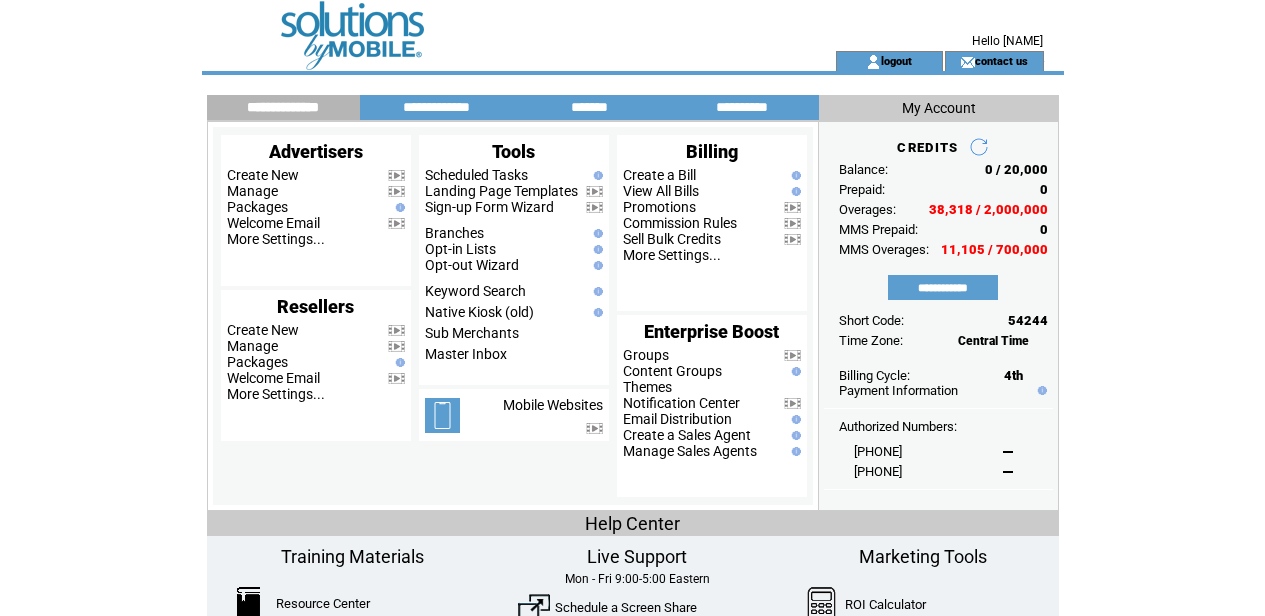 scroll, scrollTop: 0, scrollLeft: 0, axis: both 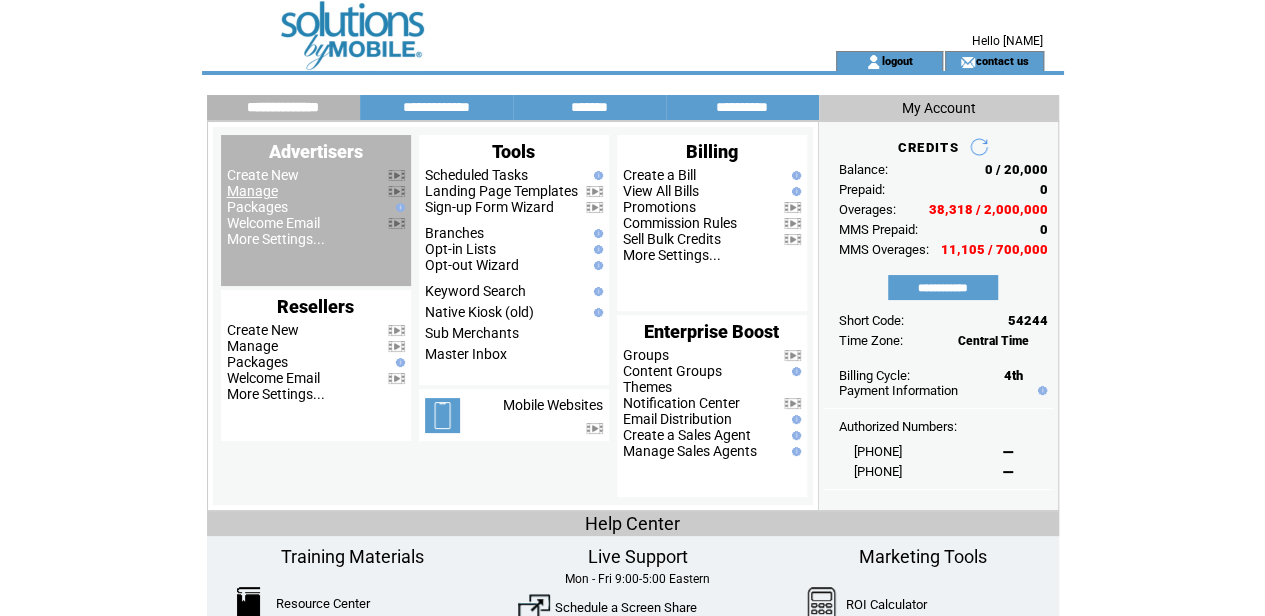 click on "Manage" at bounding box center (252, 191) 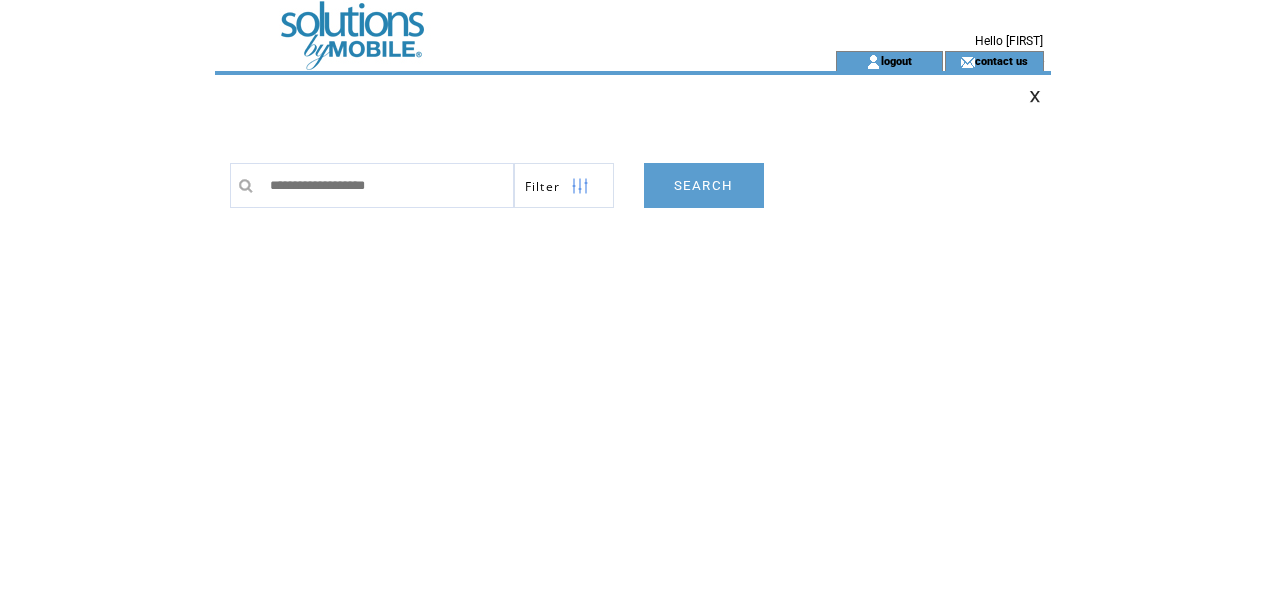 scroll, scrollTop: 0, scrollLeft: 0, axis: both 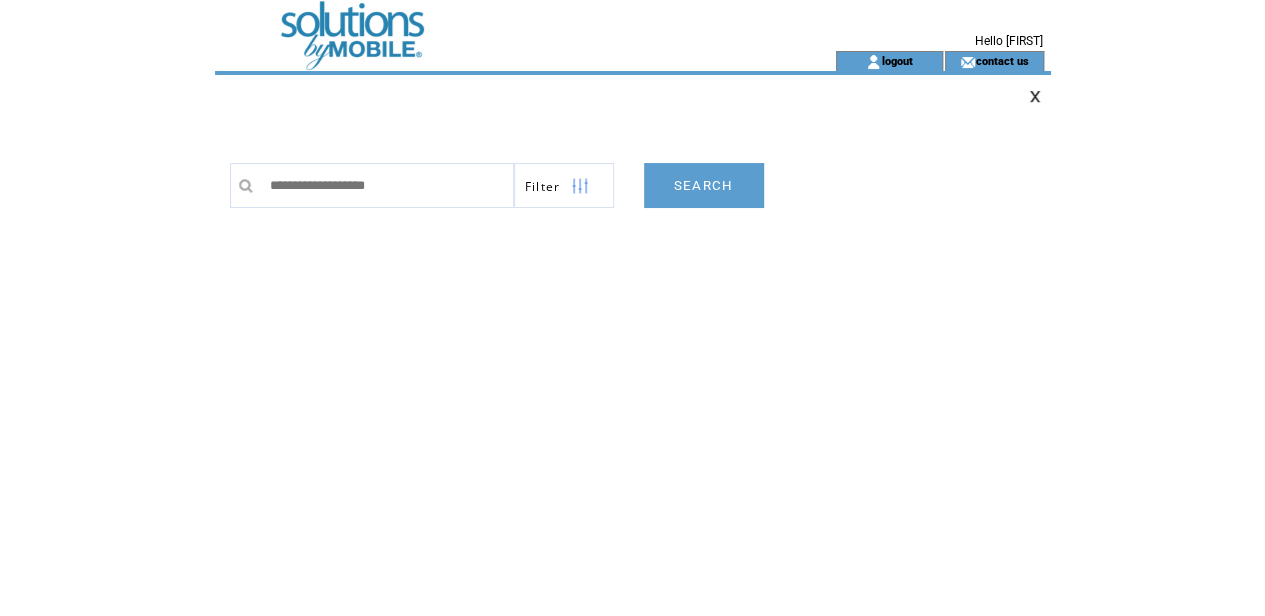 click at bounding box center [580, 186] 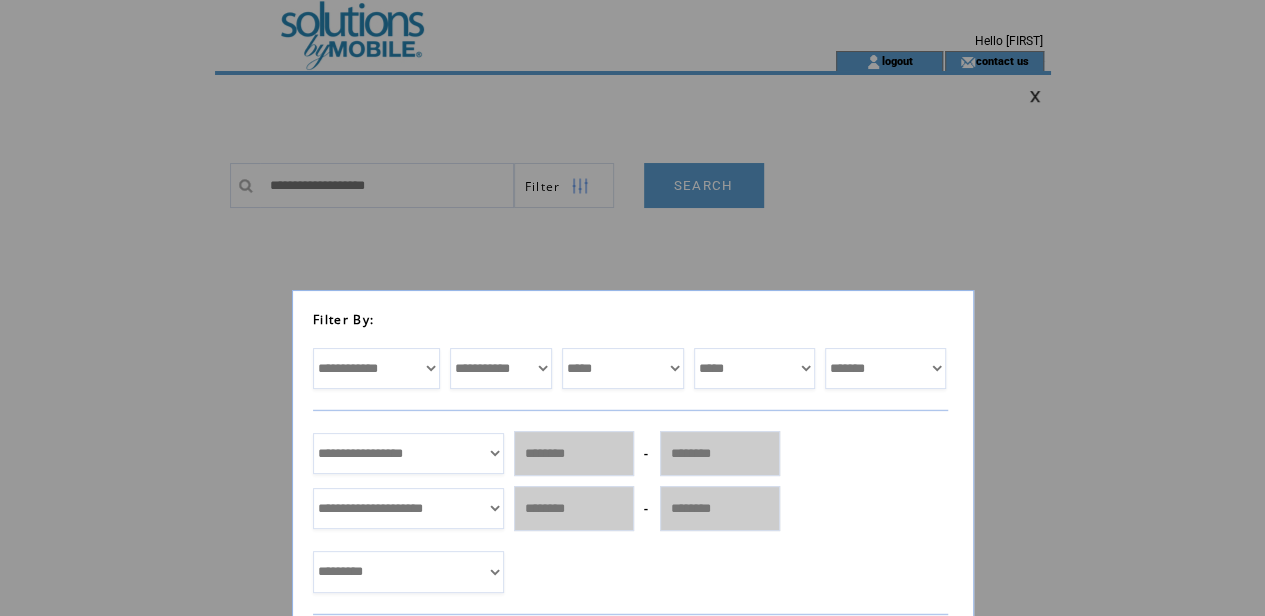 click on "**********" at bounding box center [408, 453] 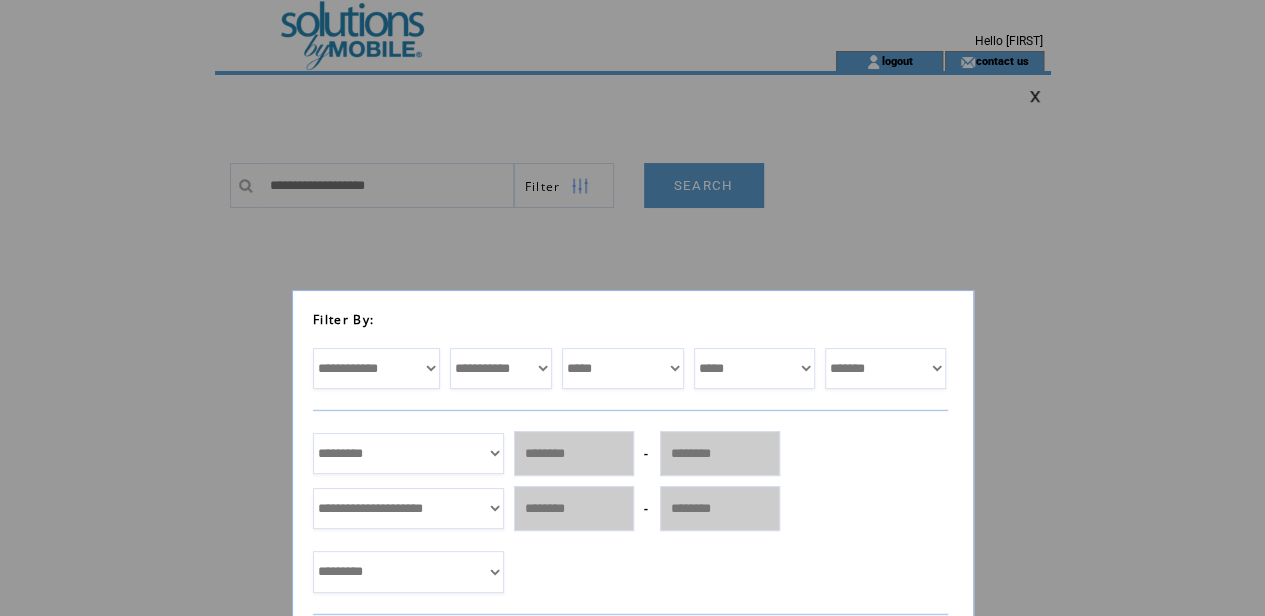 click on "**********" at bounding box center (408, 453) 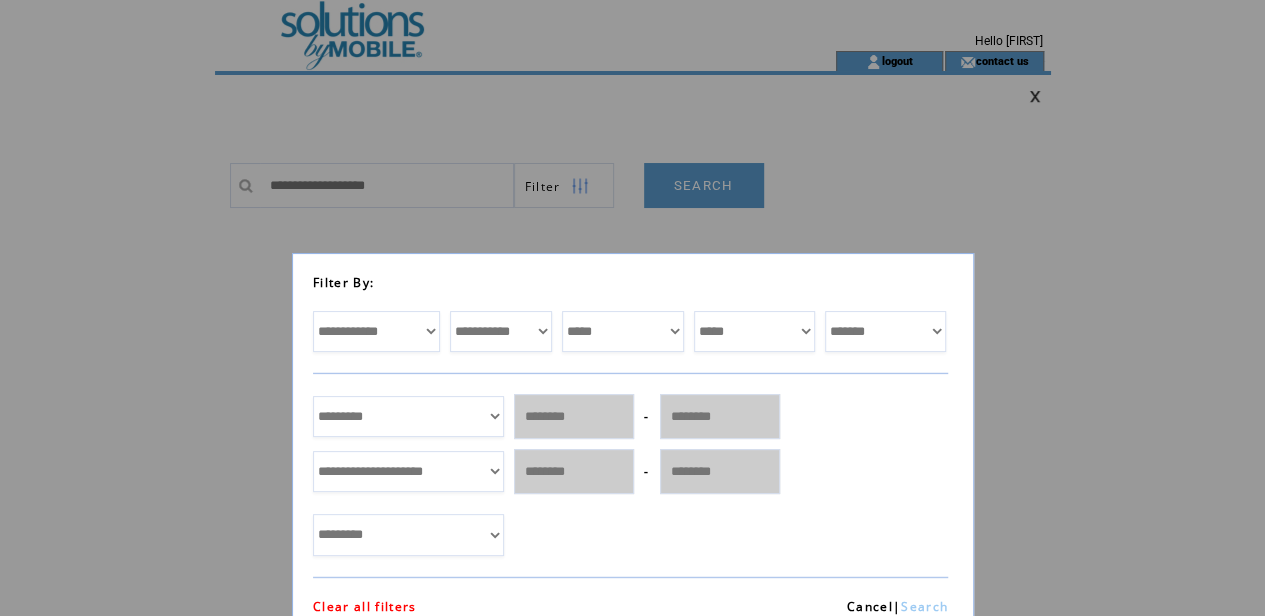 scroll, scrollTop: 54, scrollLeft: 0, axis: vertical 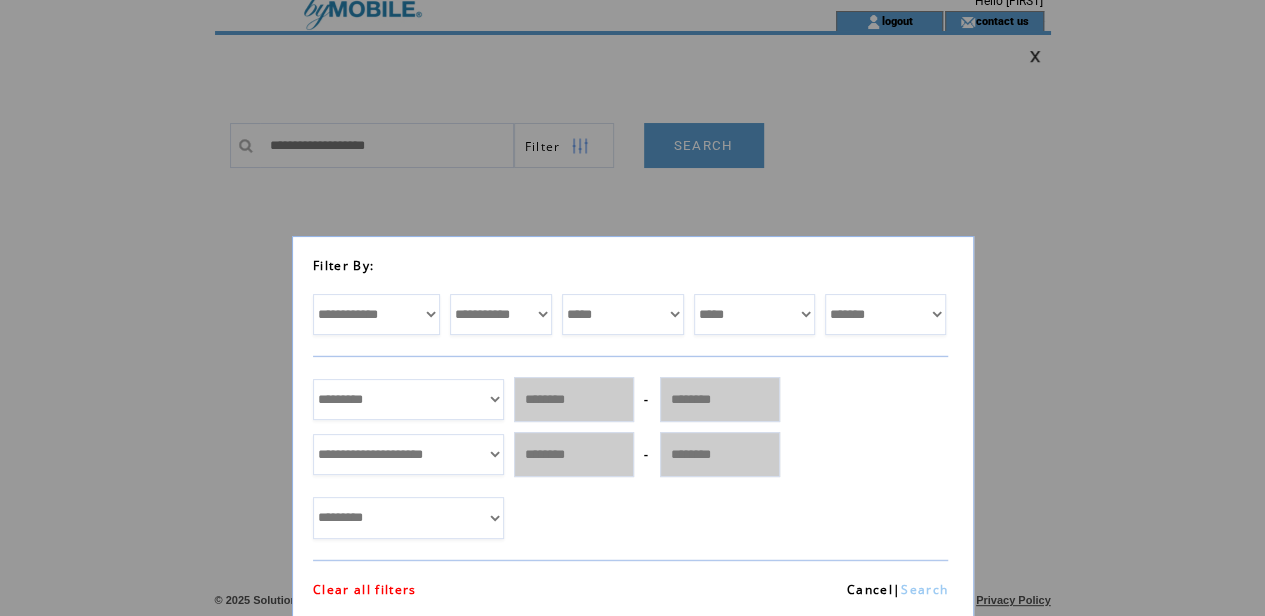 click on "Search" at bounding box center [924, 589] 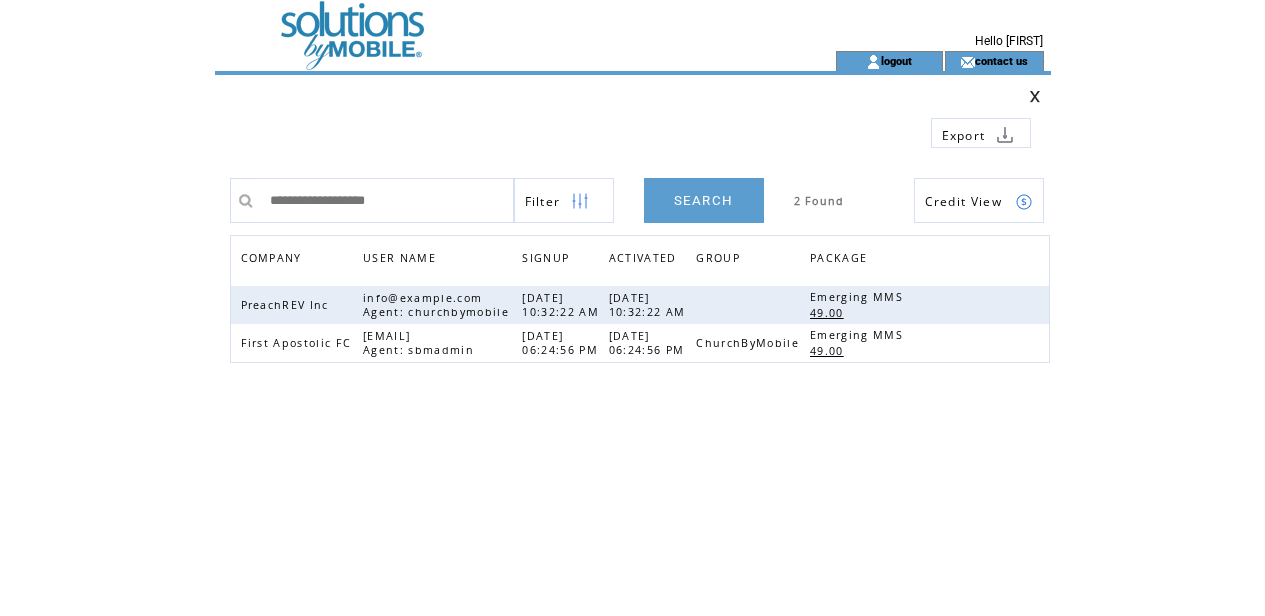 scroll, scrollTop: 0, scrollLeft: 0, axis: both 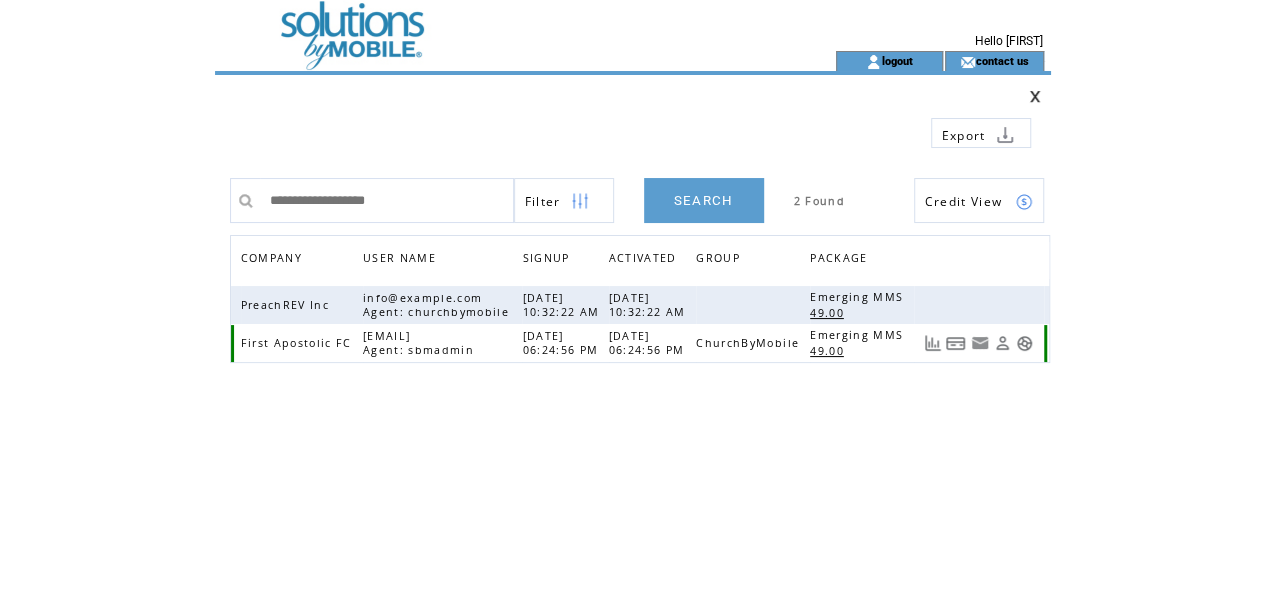 click at bounding box center [1002, 343] 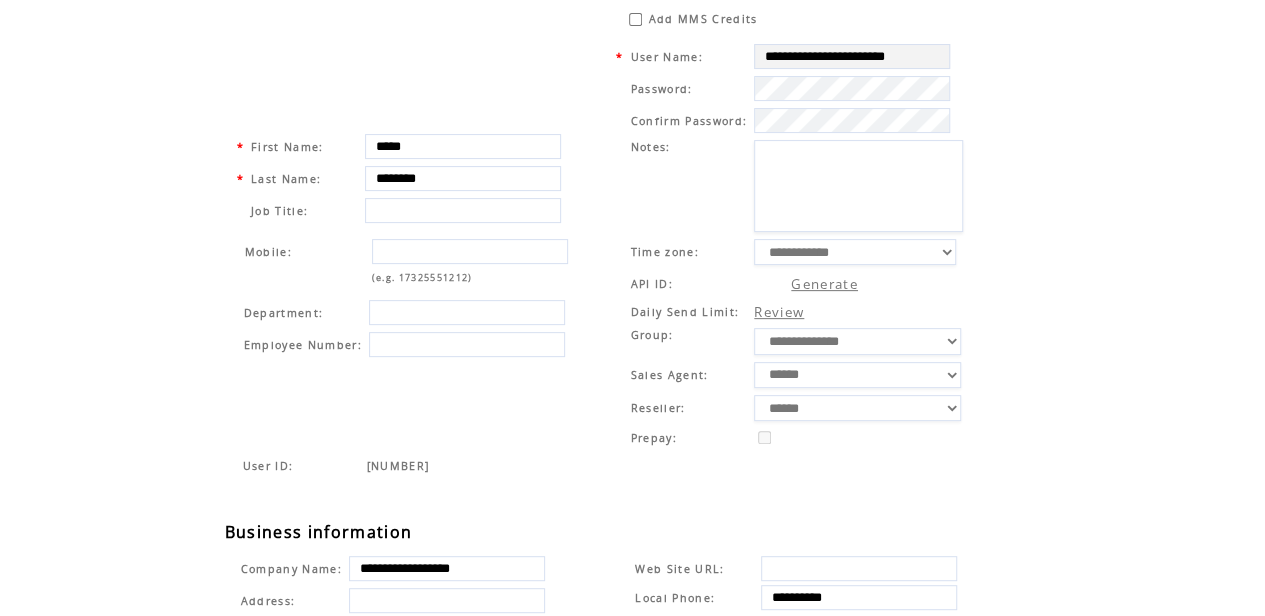 scroll, scrollTop: 200, scrollLeft: 0, axis: vertical 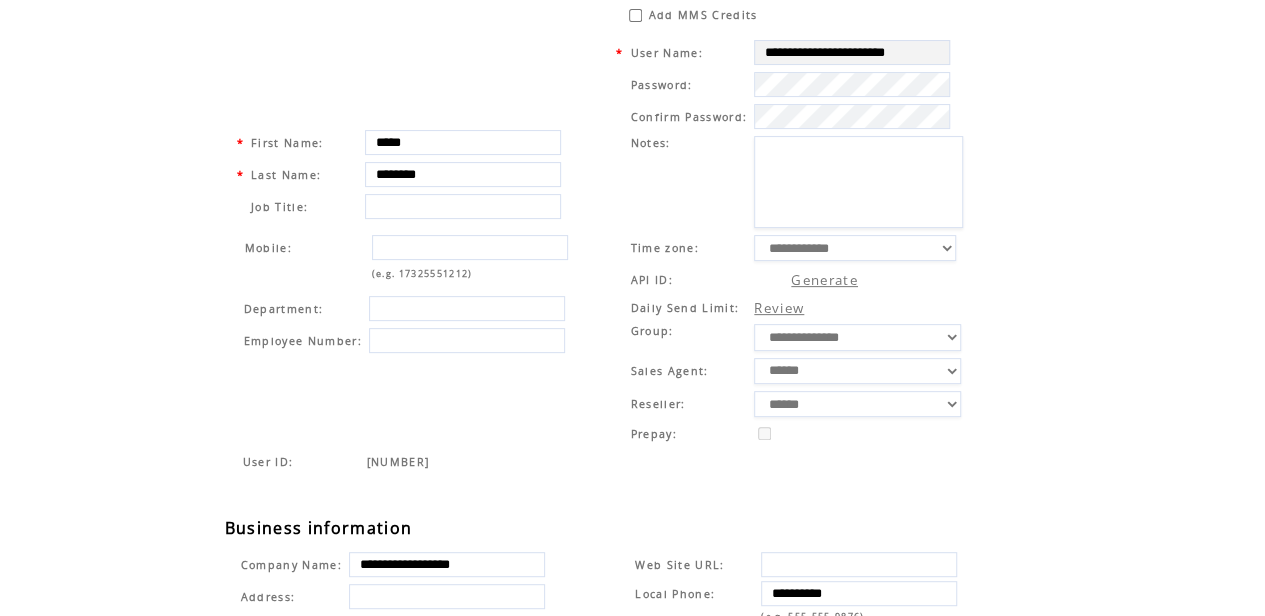 click on "**********" at bounding box center (857, 404) 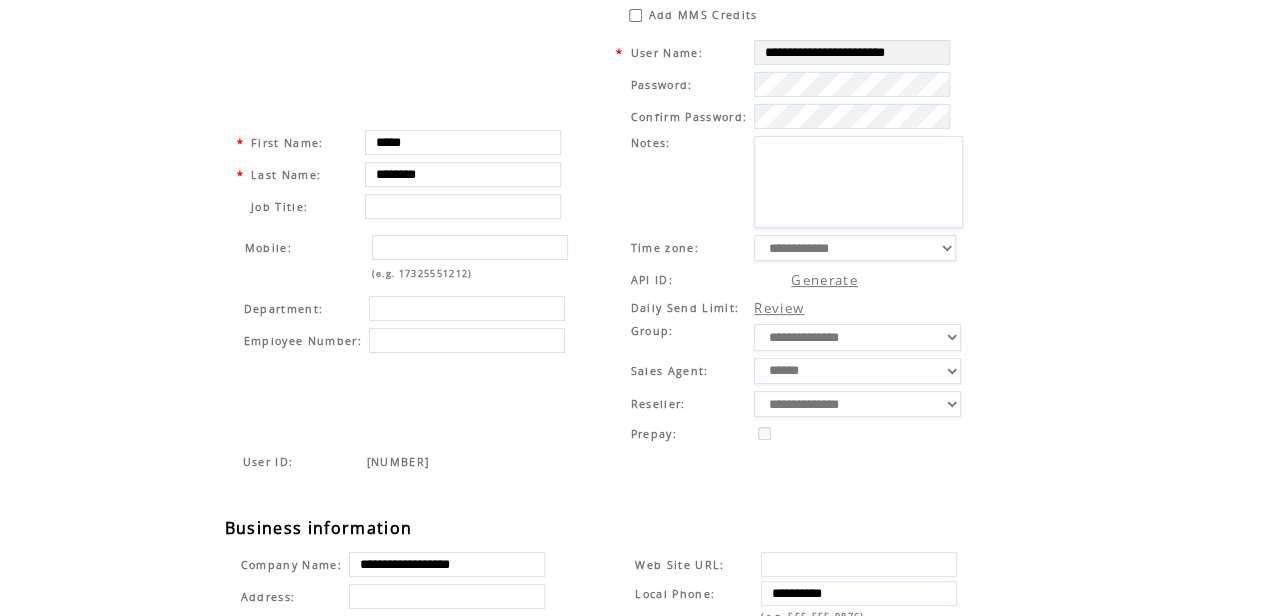 click on "**********" at bounding box center (857, 404) 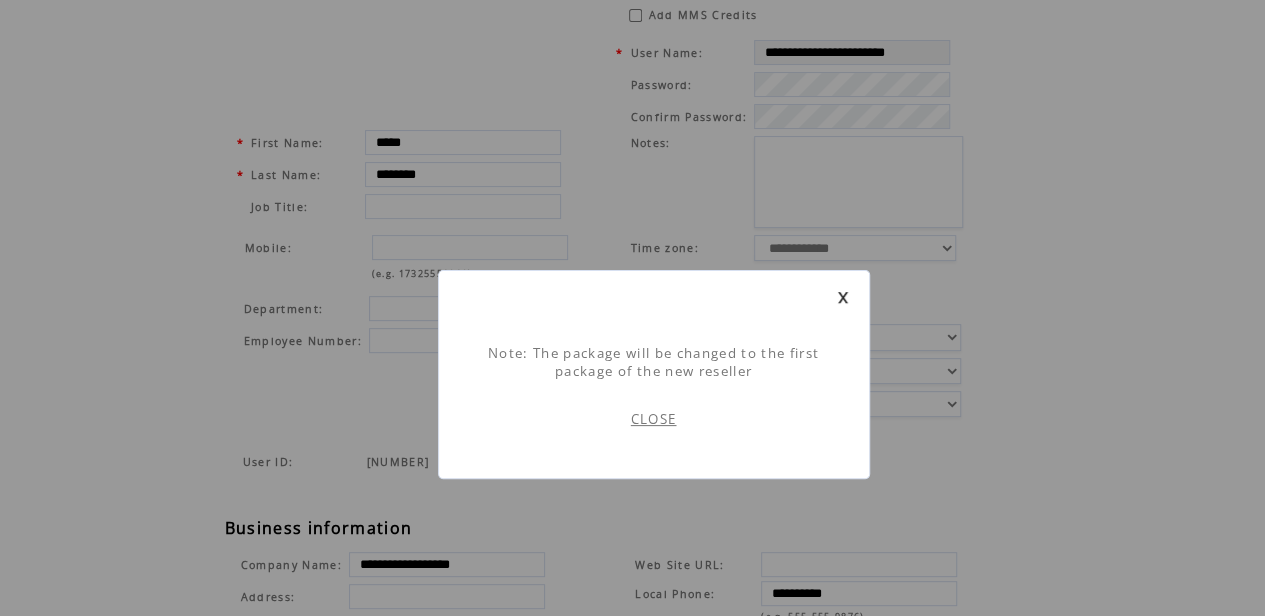 scroll, scrollTop: 1, scrollLeft: 0, axis: vertical 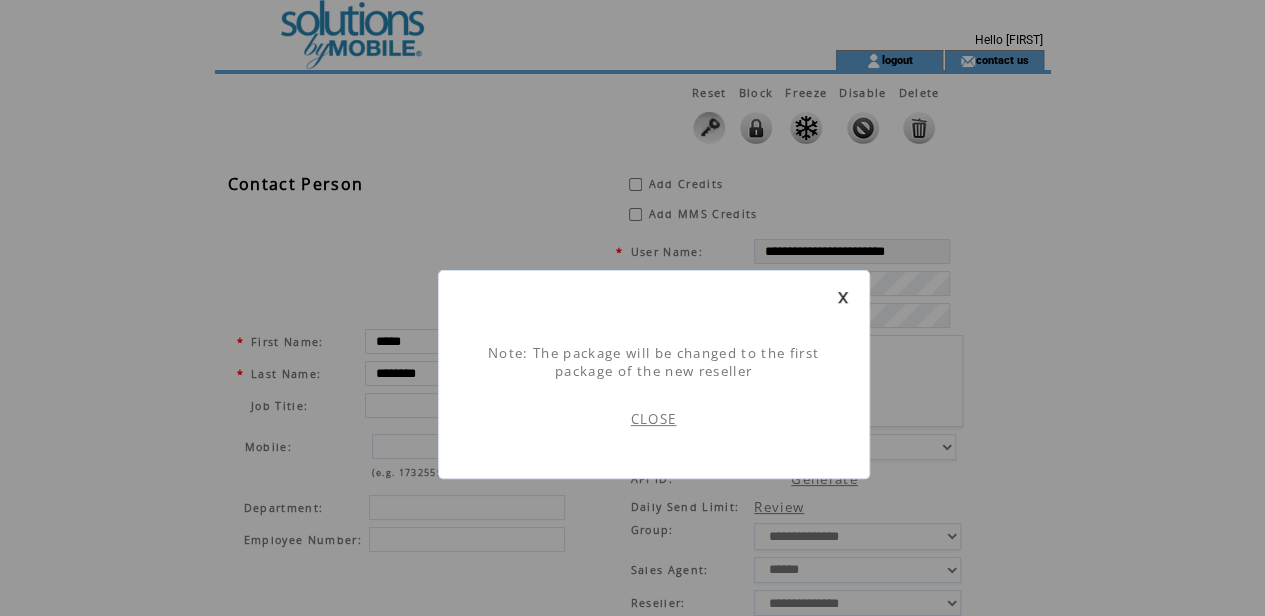 click on "CLOSE" at bounding box center (654, 419) 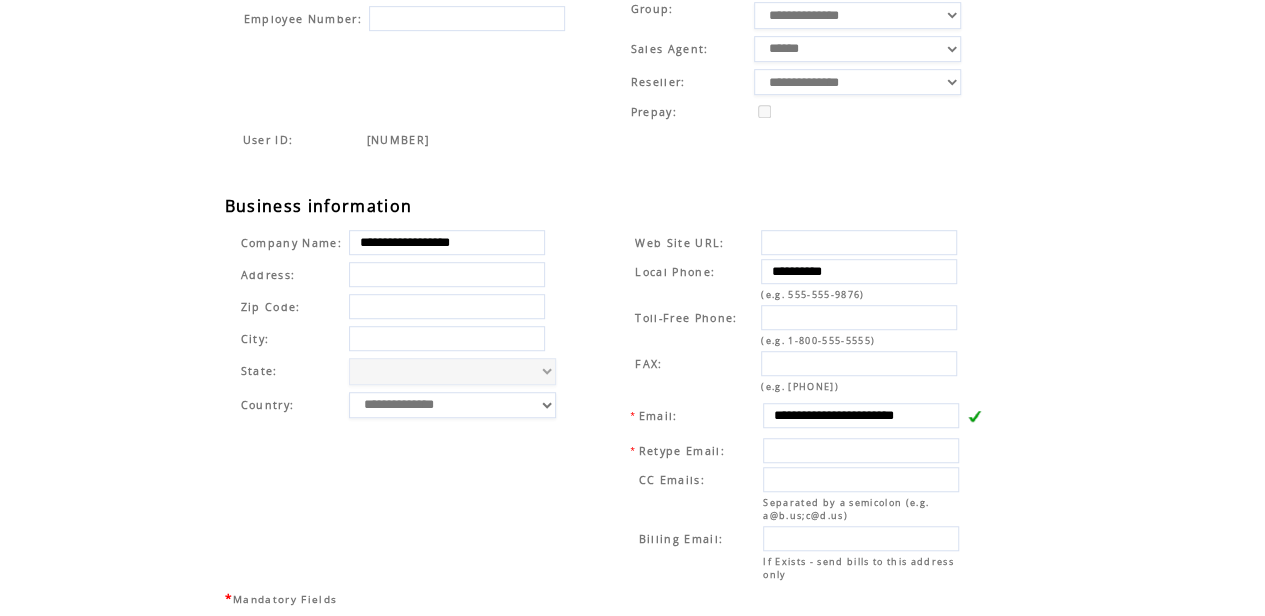 scroll, scrollTop: 654, scrollLeft: 0, axis: vertical 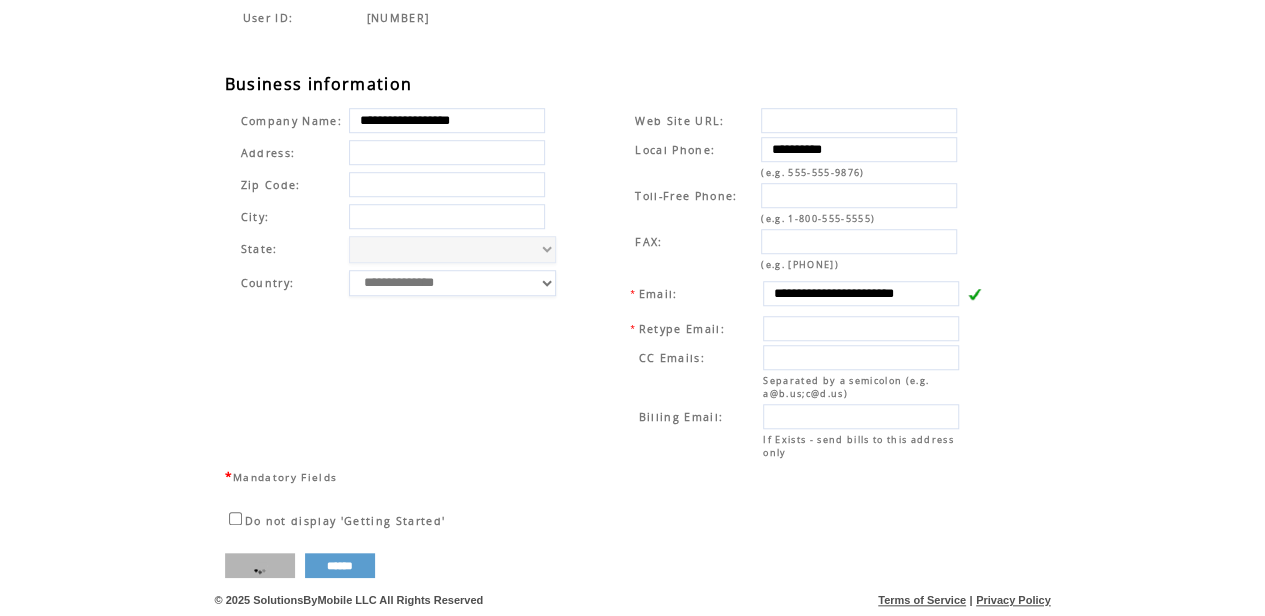 click on "****" at bounding box center (260, 565) 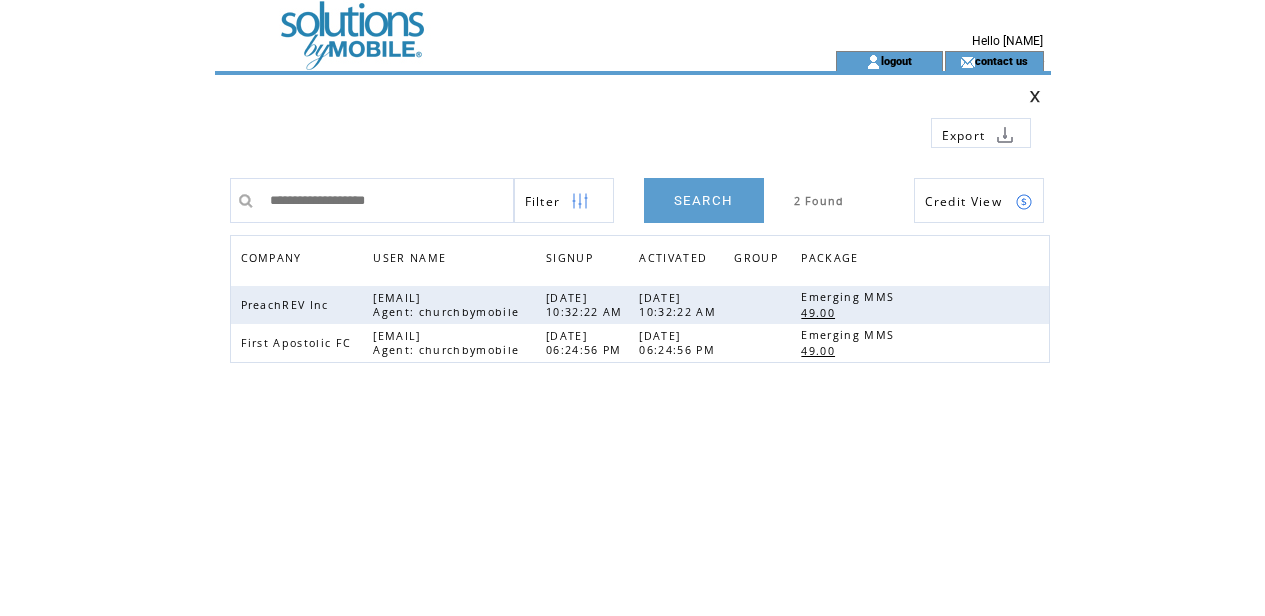 scroll, scrollTop: 0, scrollLeft: 0, axis: both 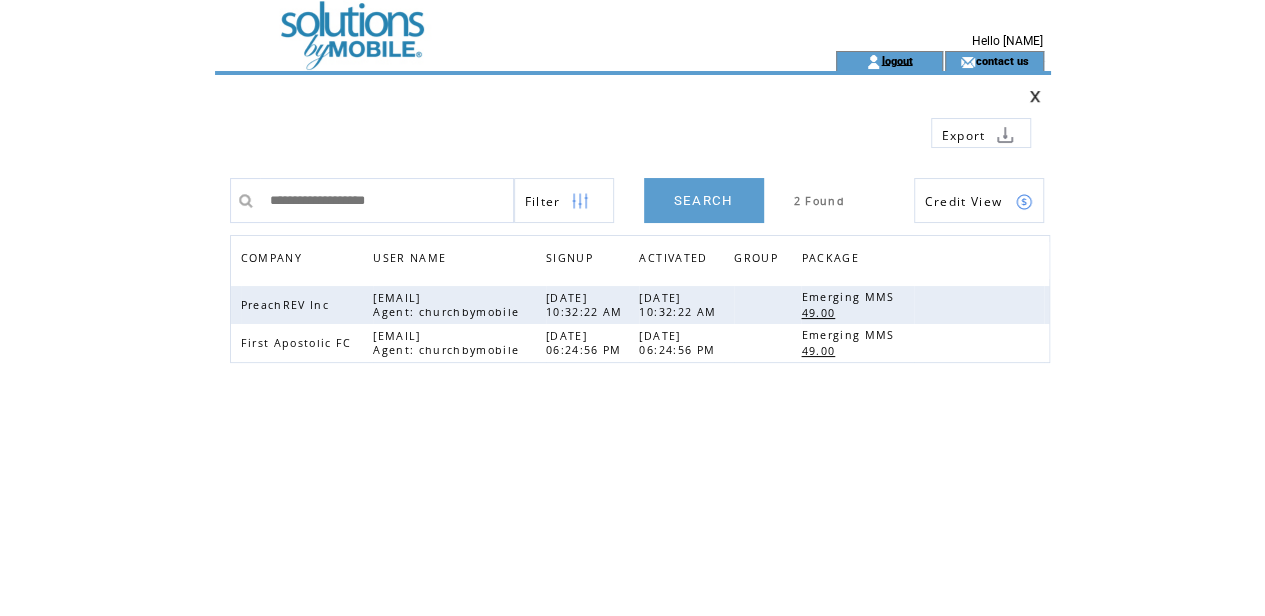 click on "logout" at bounding box center [896, 60] 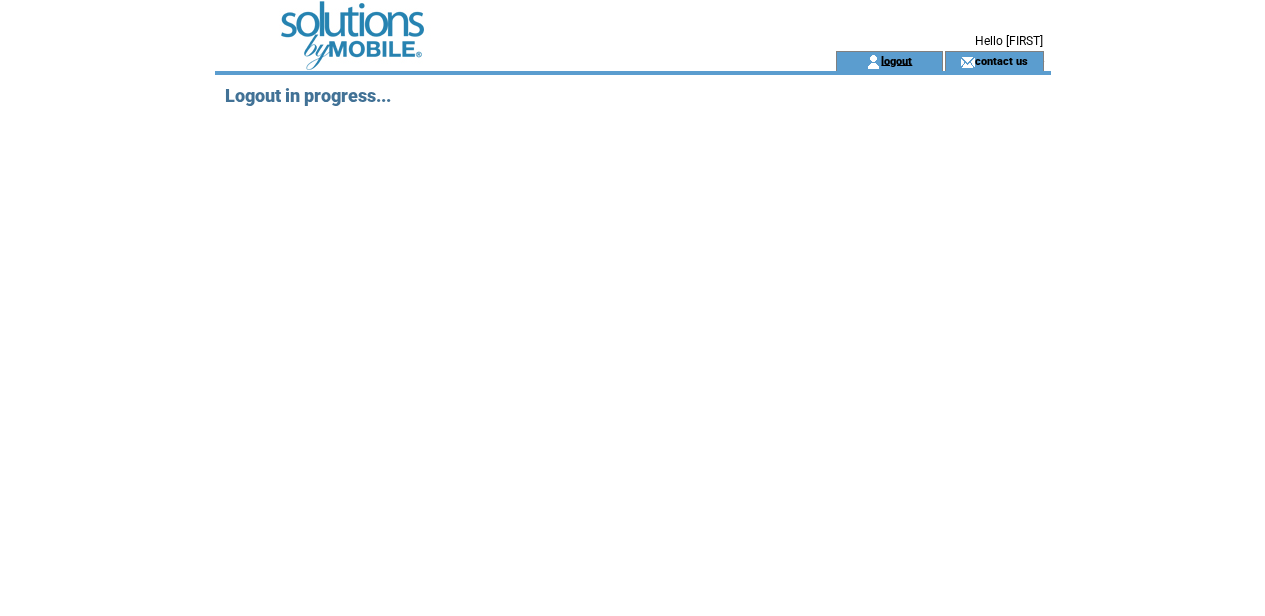 scroll, scrollTop: 0, scrollLeft: 0, axis: both 